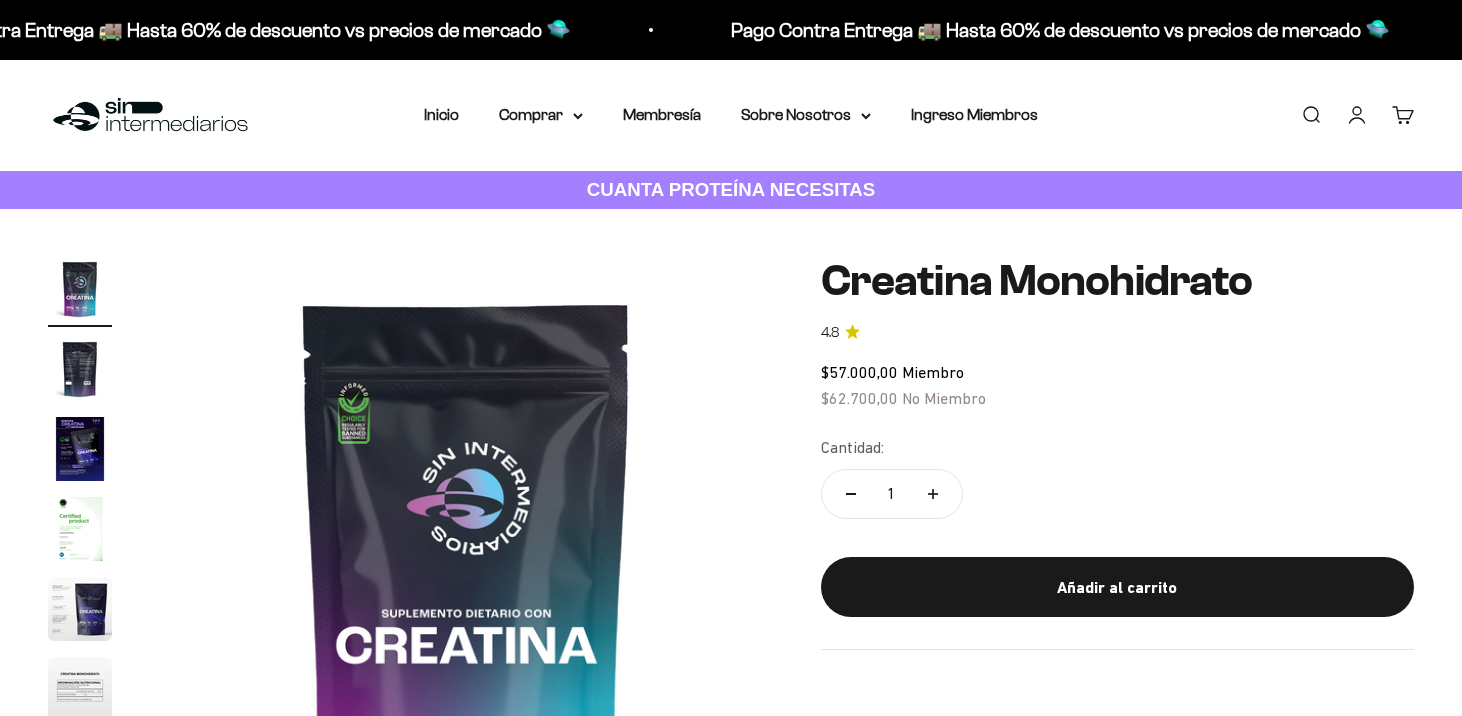 scroll, scrollTop: 0, scrollLeft: 0, axis: both 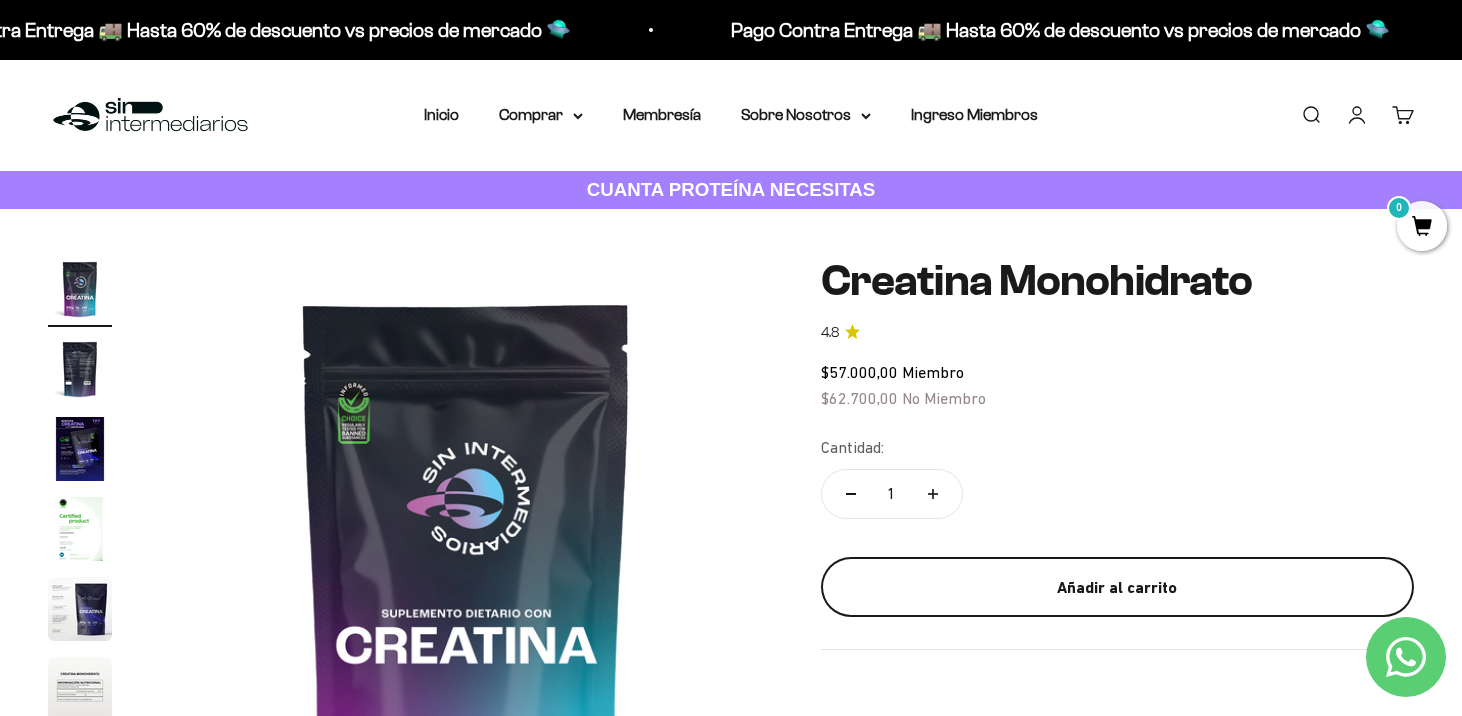 click on "Añadir al carrito" at bounding box center (1117, 588) 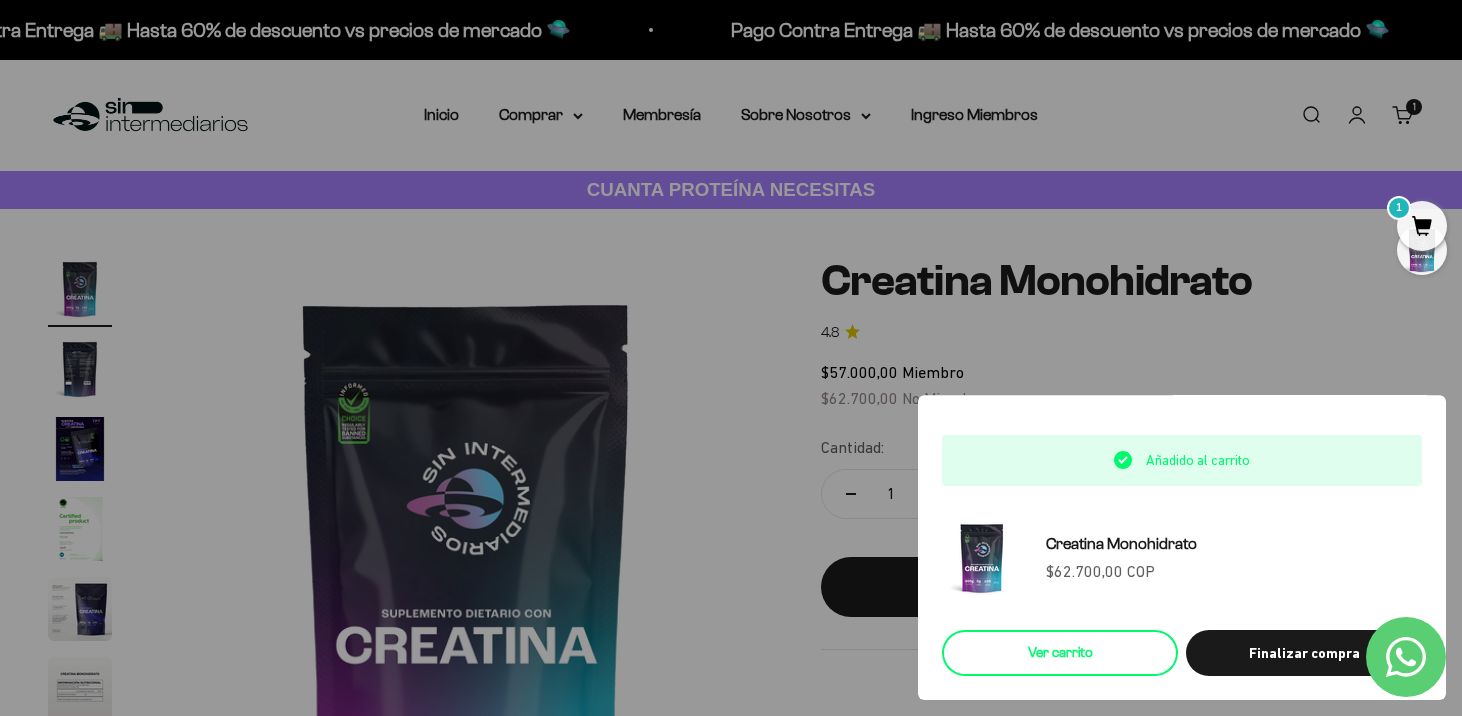 click on "Ver carrito" at bounding box center (1060, 653) 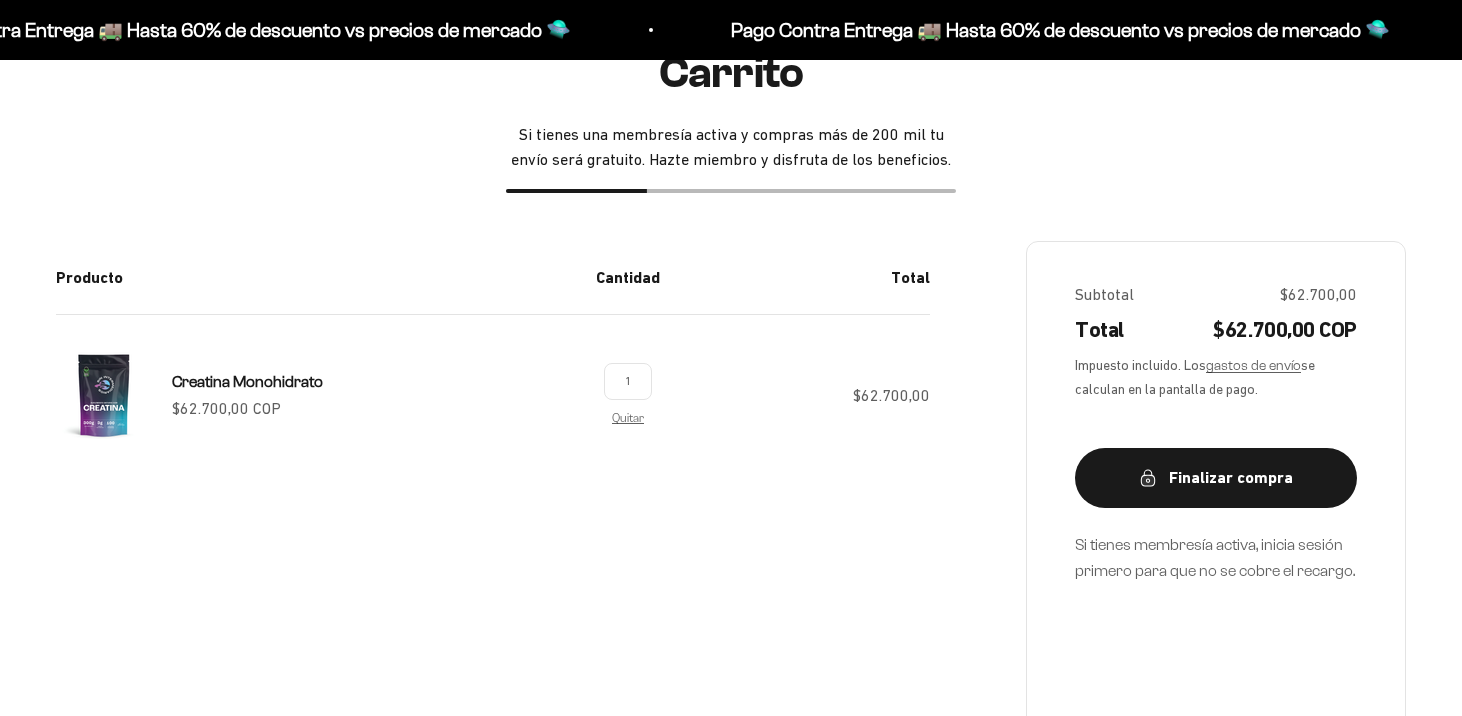 scroll, scrollTop: 232, scrollLeft: 0, axis: vertical 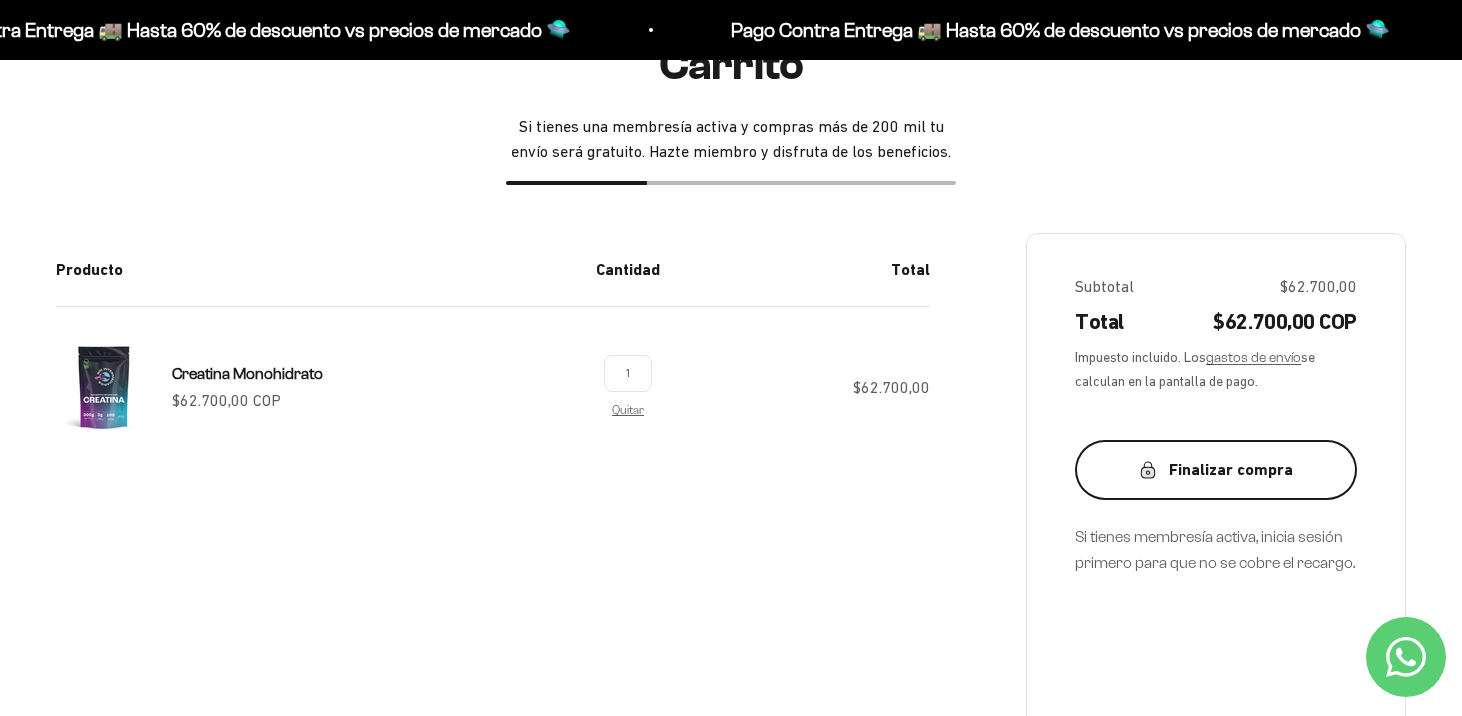 click on "Finalizar compra" at bounding box center [1216, 470] 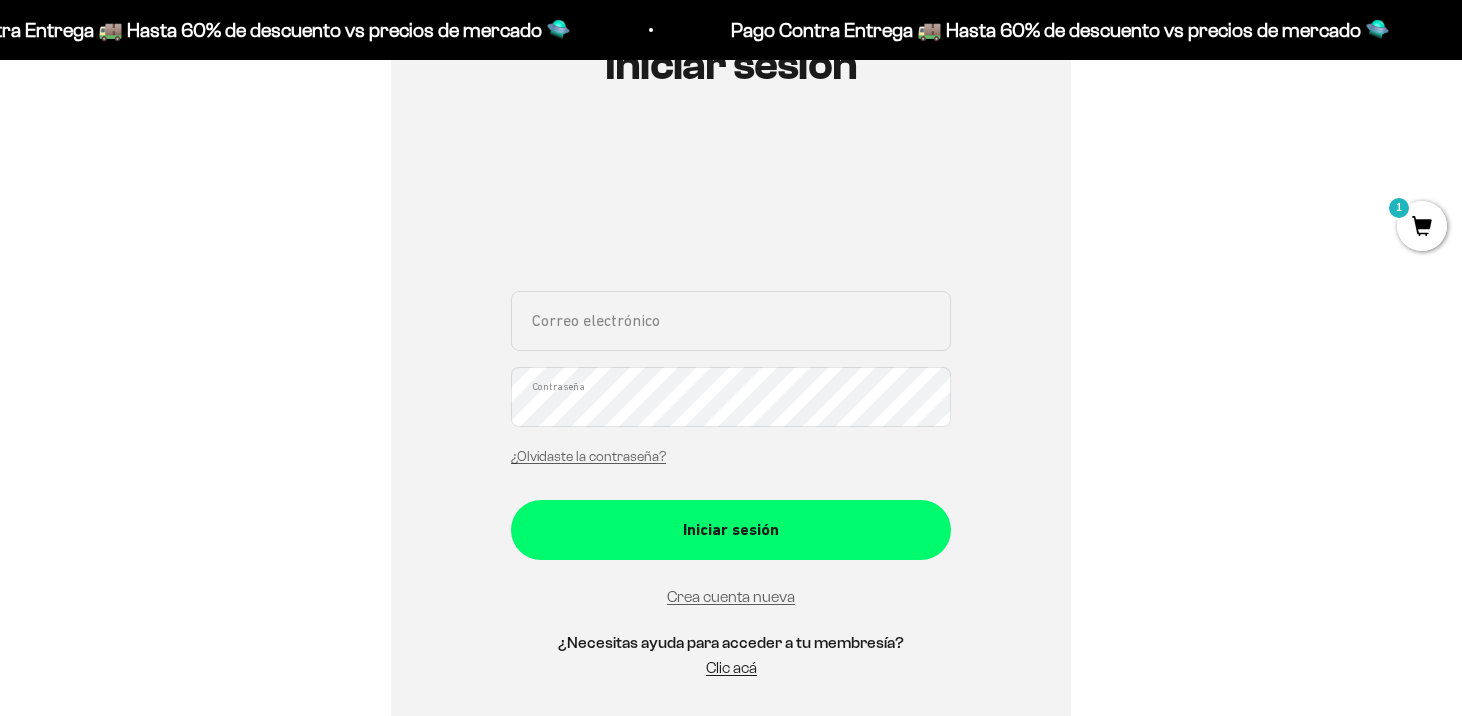 scroll, scrollTop: 269, scrollLeft: 0, axis: vertical 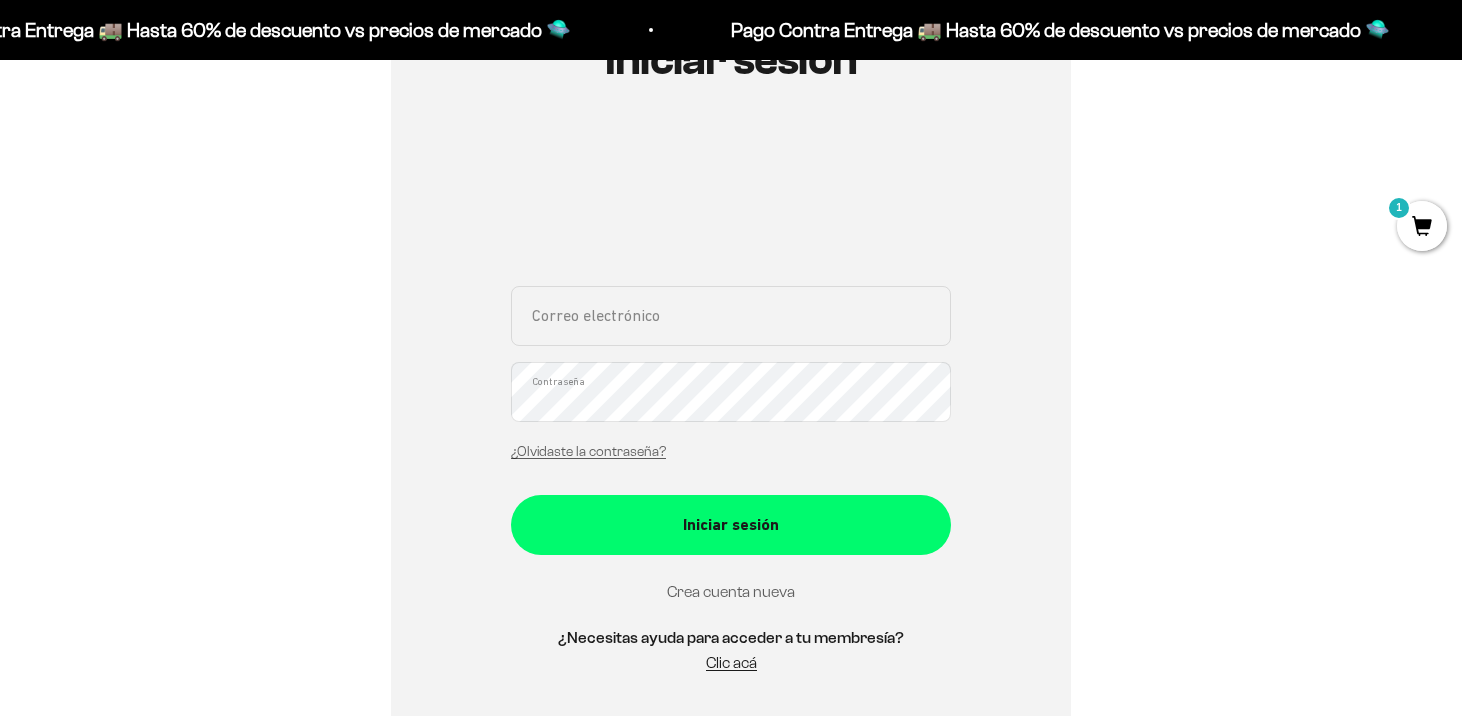 click on "Crea cuenta nueva" at bounding box center (731, 591) 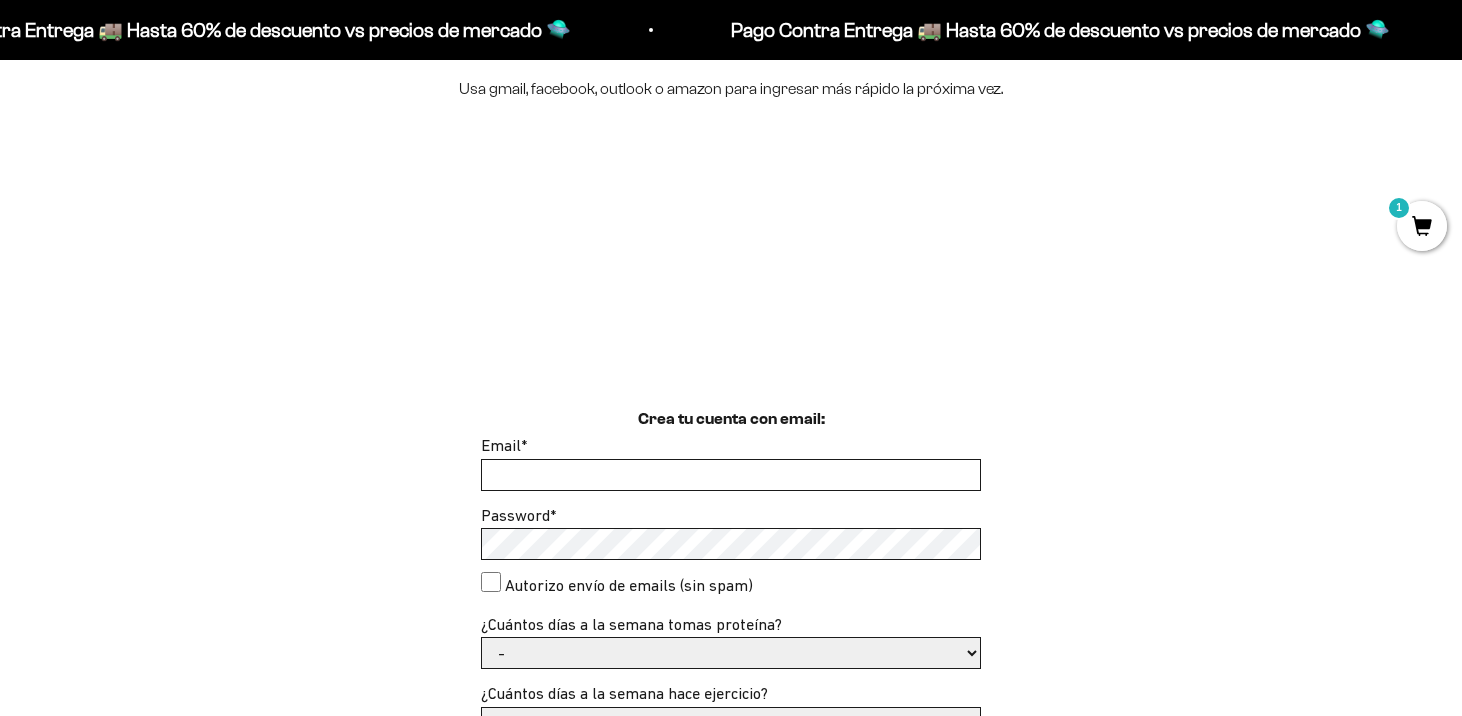 scroll, scrollTop: 278, scrollLeft: 0, axis: vertical 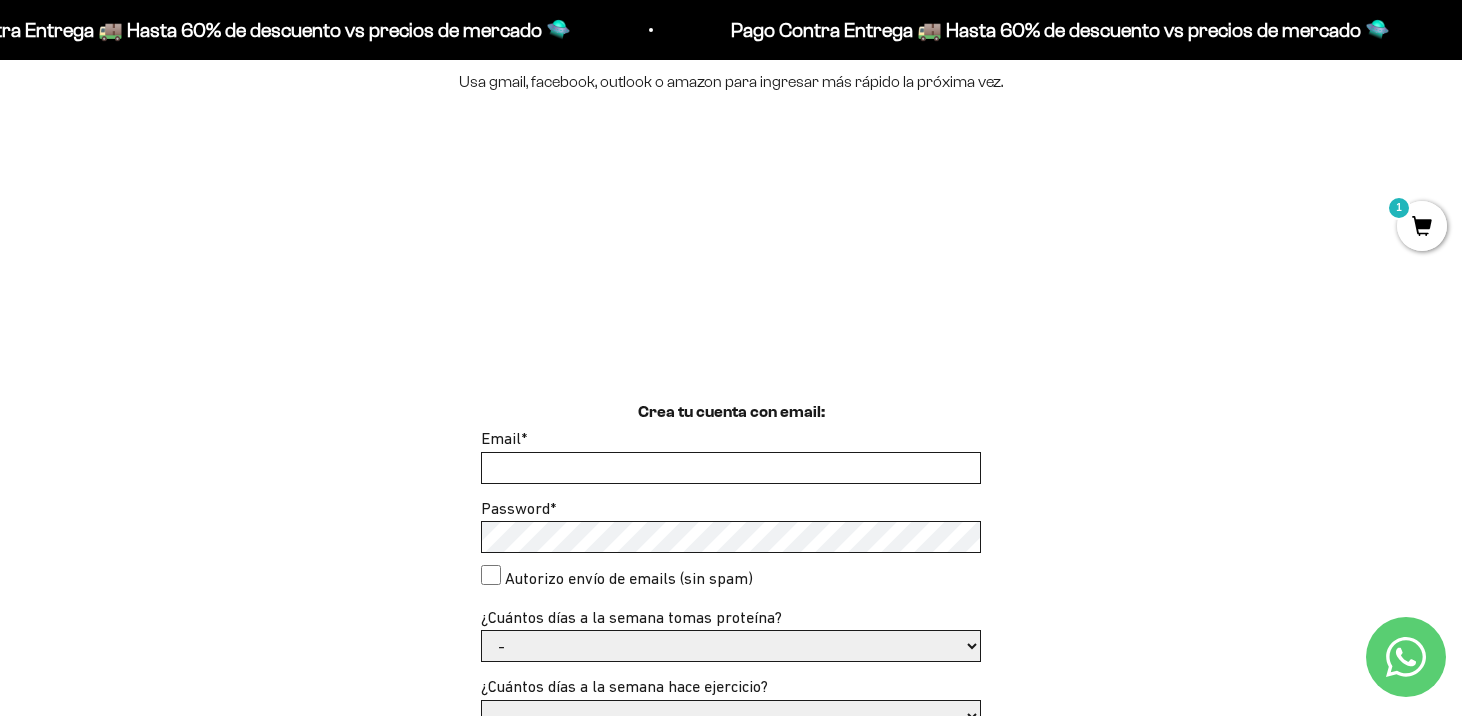click on "Email
*" at bounding box center [731, 468] 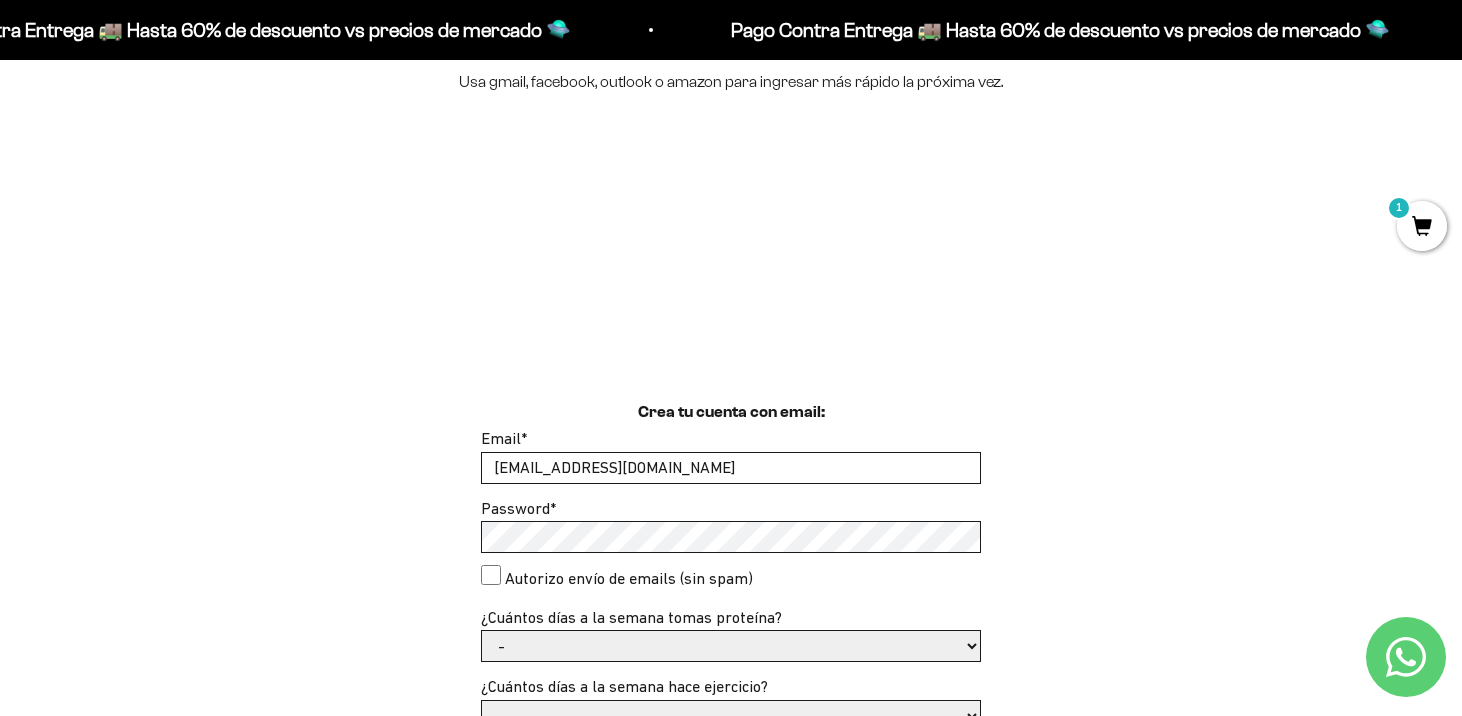 click on "-
1 o 2
3 a 5
6 o 7" at bounding box center [731, 646] 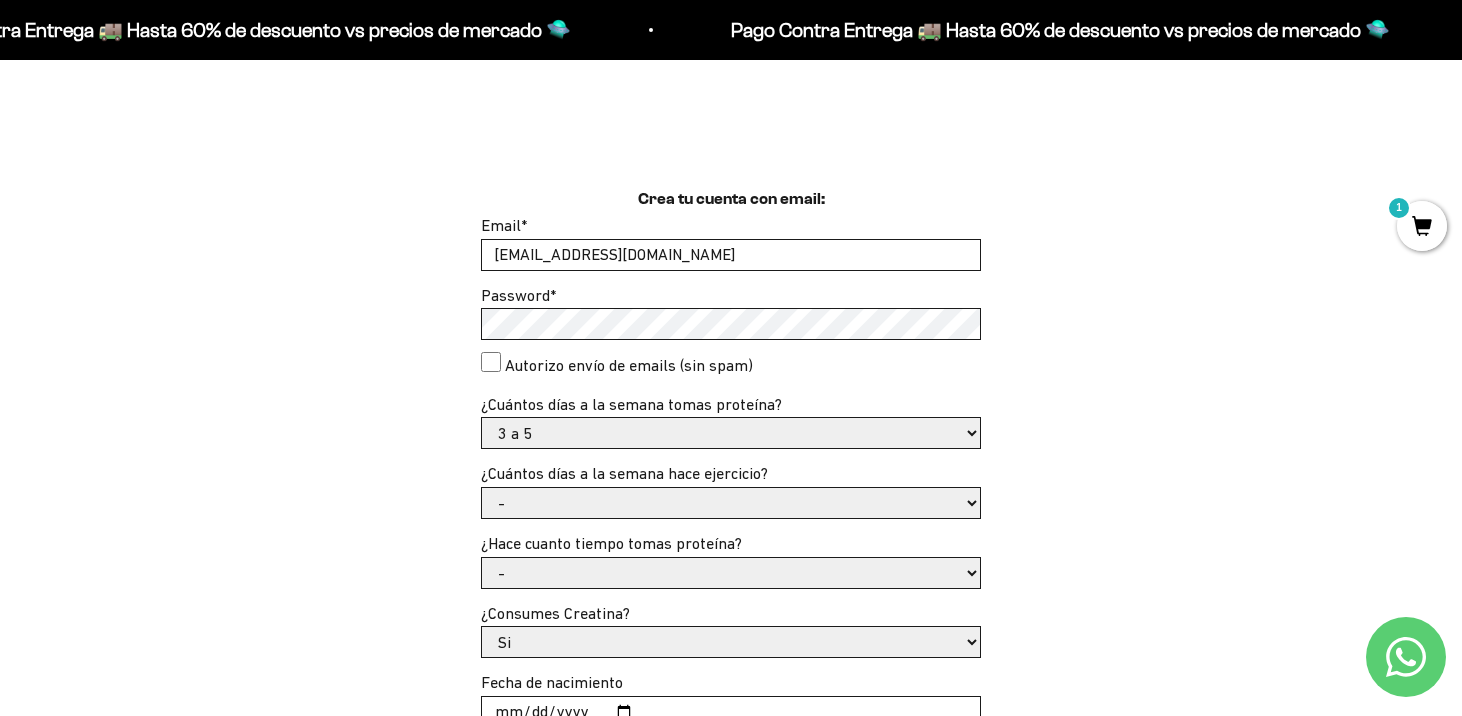 scroll, scrollTop: 497, scrollLeft: 0, axis: vertical 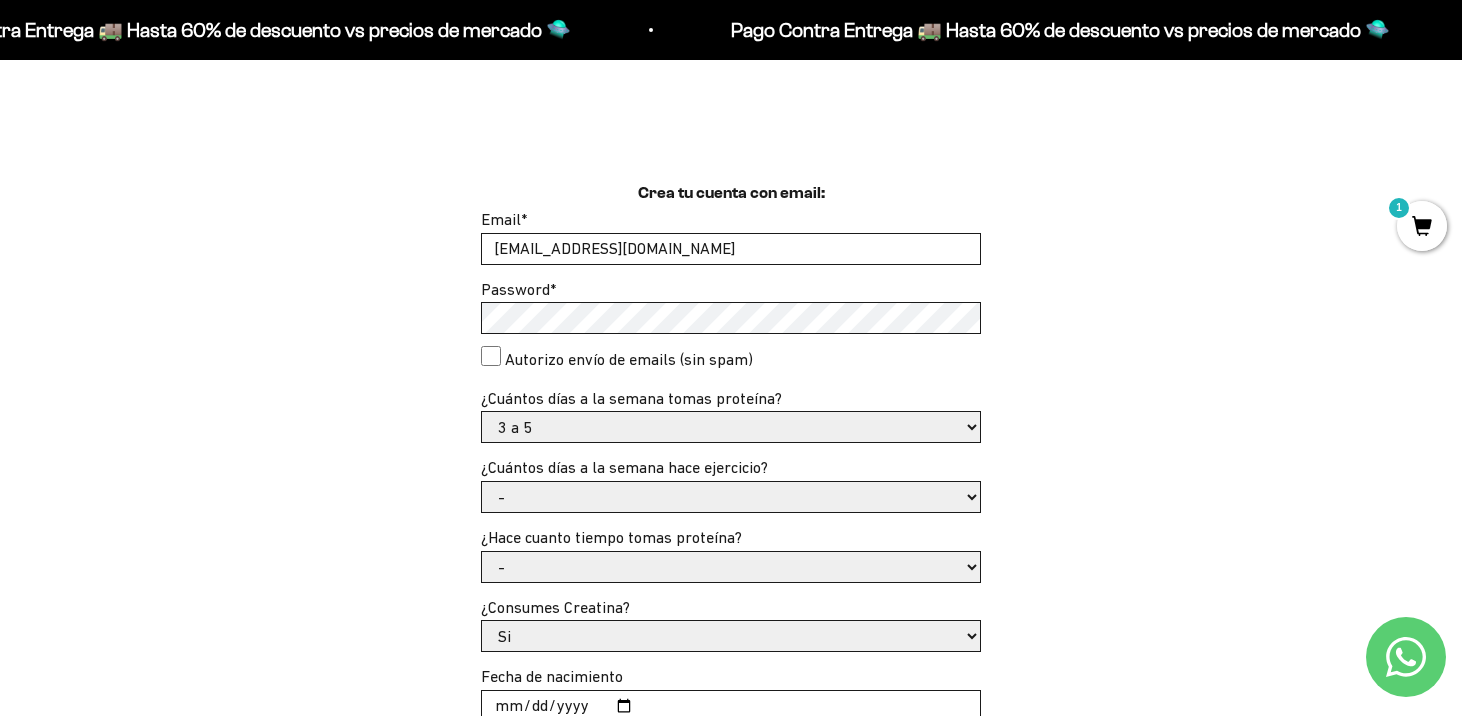 click on "-
No hago
1 a 2 días
3 a 5 días
6 o 7 días" at bounding box center (731, 497) 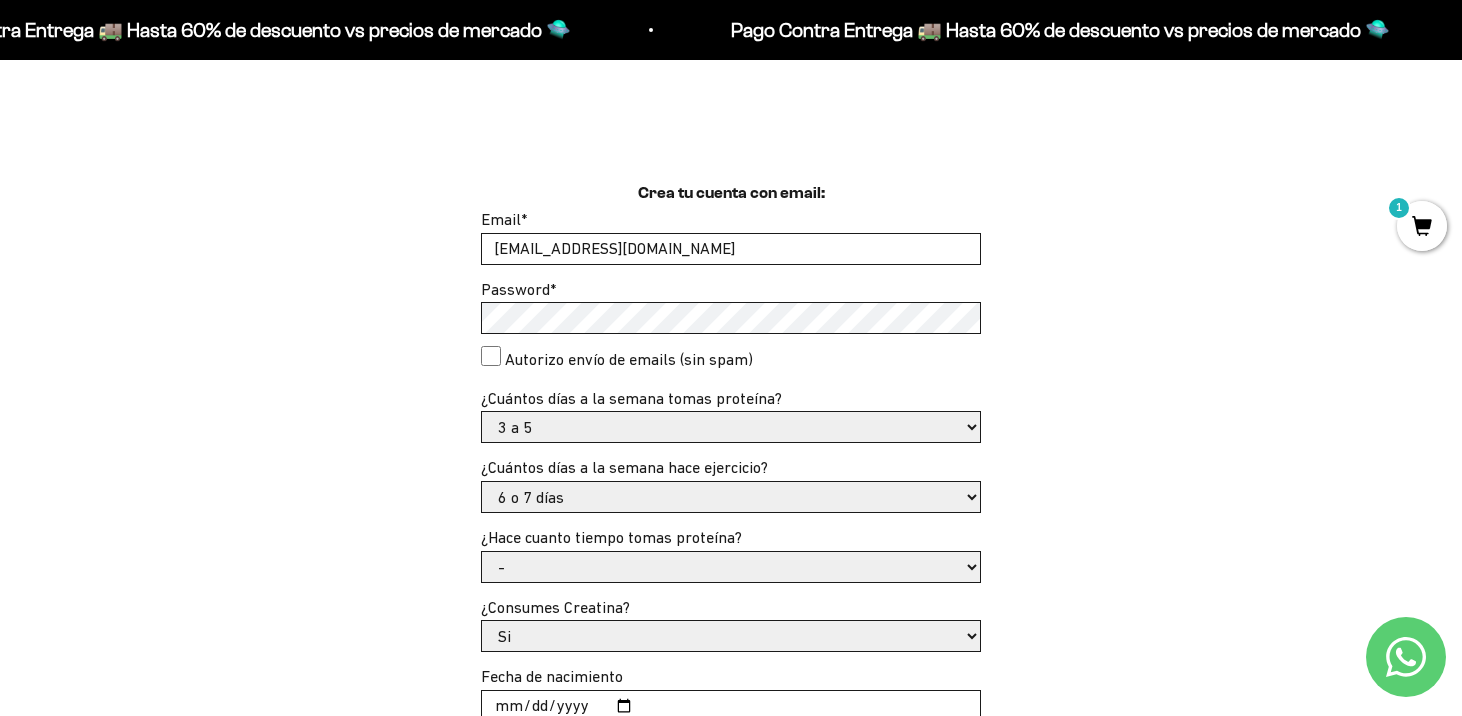click on "-
Apenas estoy empezando
Menos de 6 meses
Hace más de 6 meses
Hace más de un año" at bounding box center [731, 567] 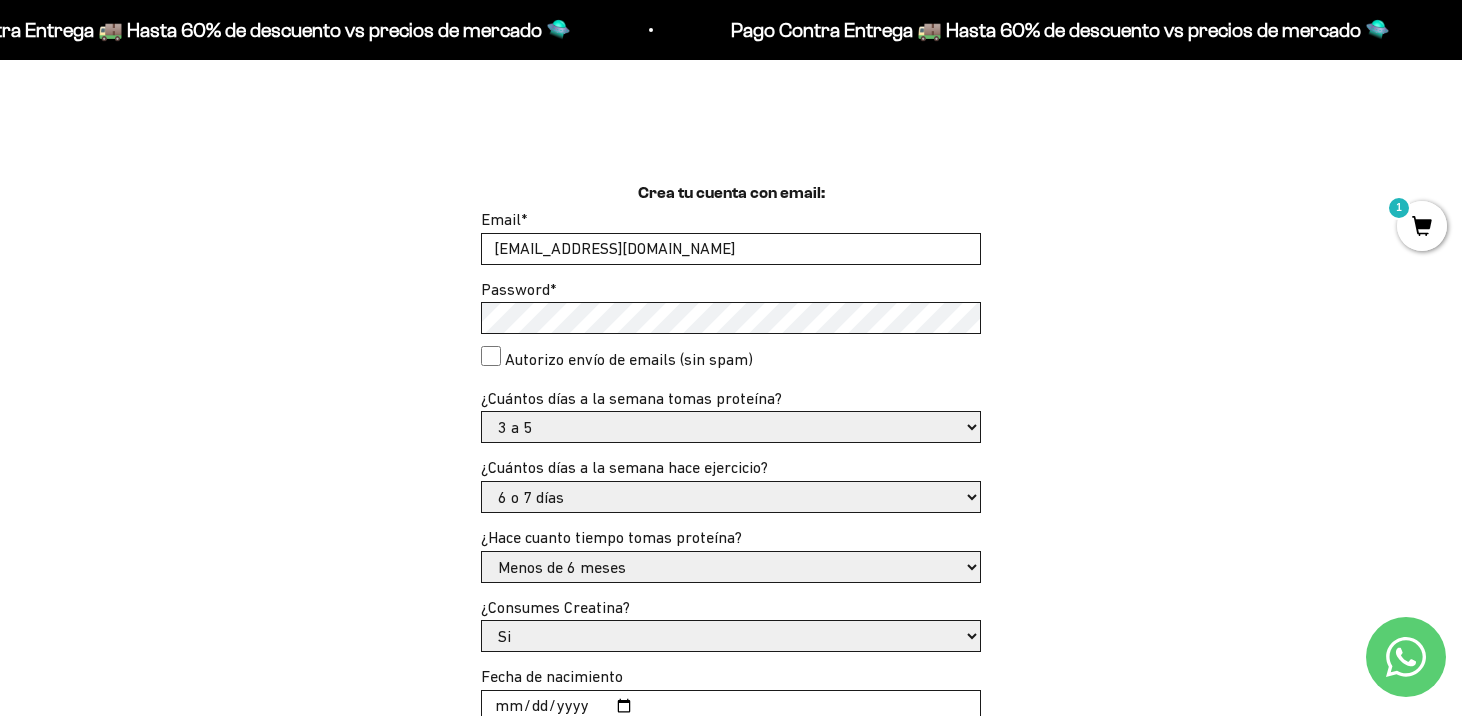 click on "Si
No" at bounding box center (731, 636) 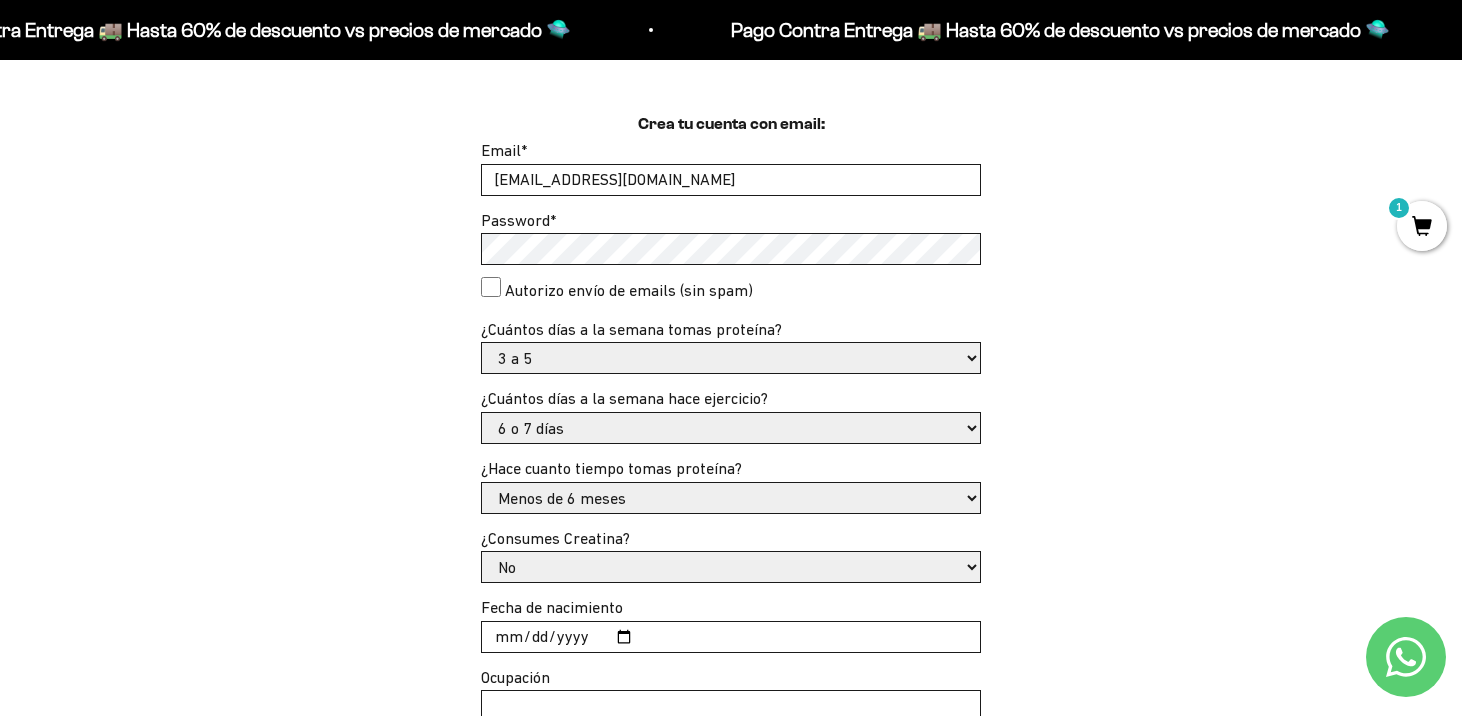 scroll, scrollTop: 572, scrollLeft: 0, axis: vertical 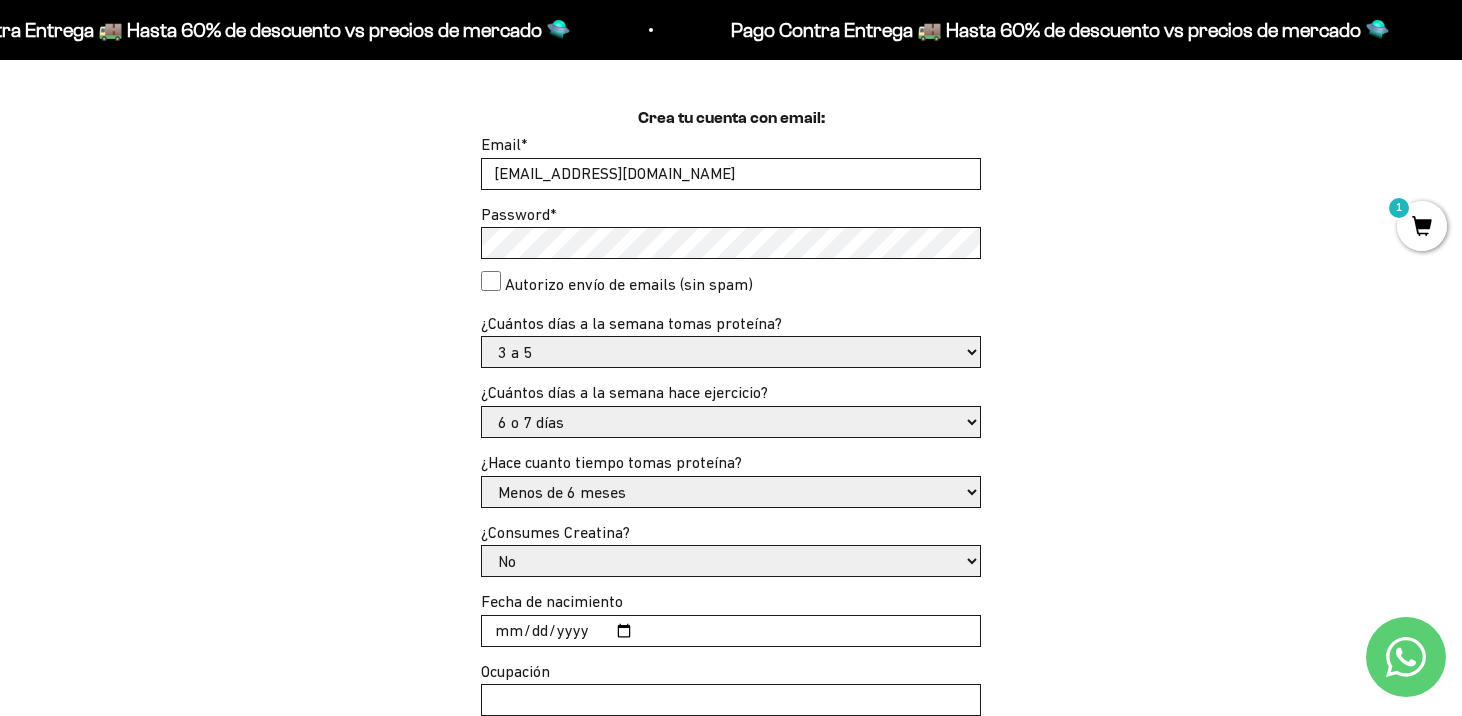 click on "Fecha de nacimiento" at bounding box center [731, 631] 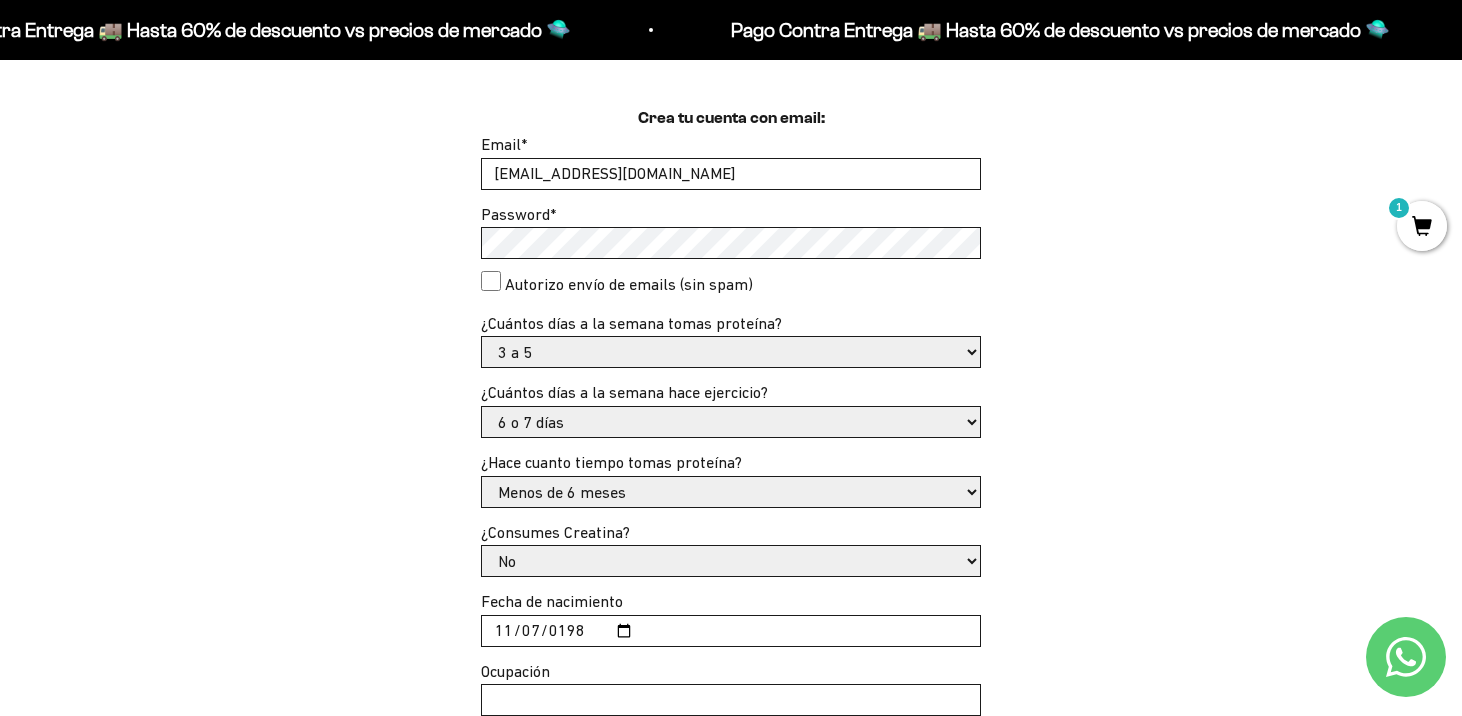 type on "1985-11-07" 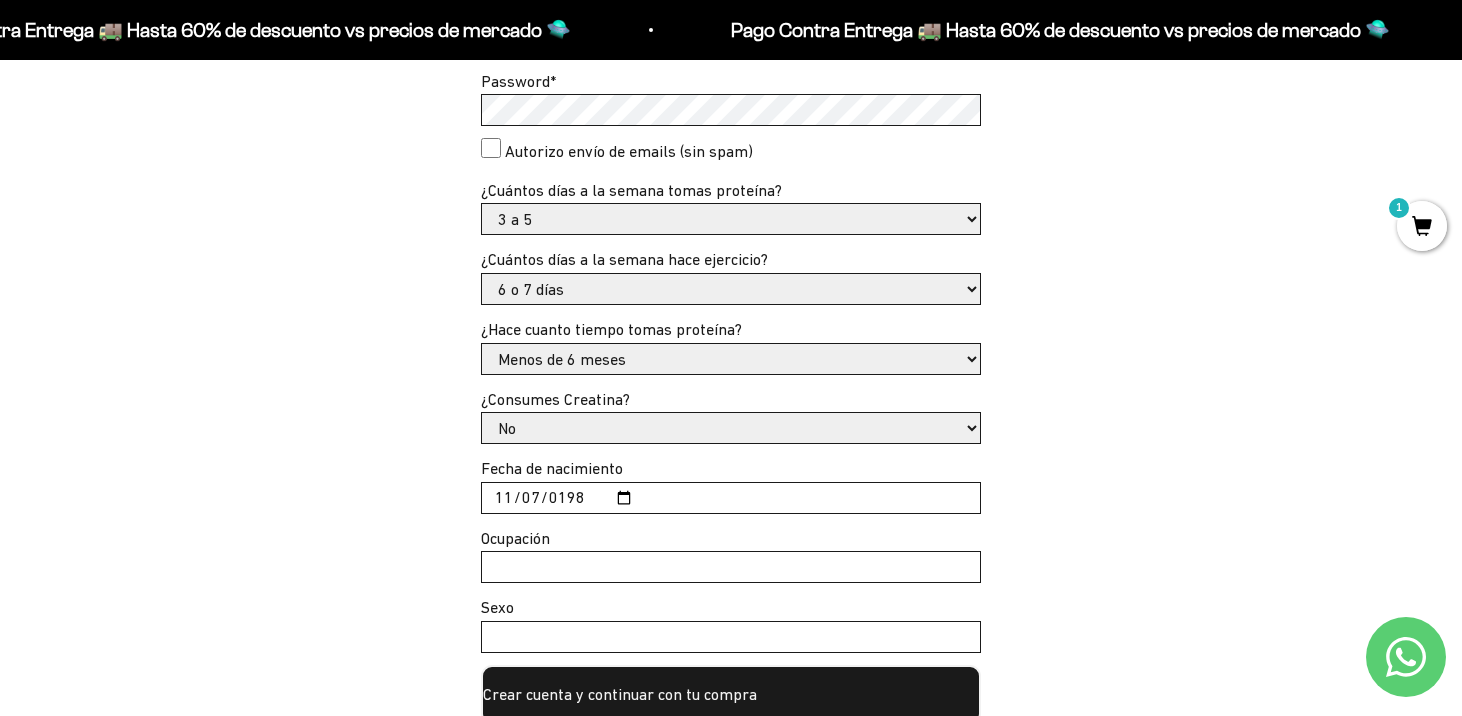 scroll, scrollTop: 708, scrollLeft: 0, axis: vertical 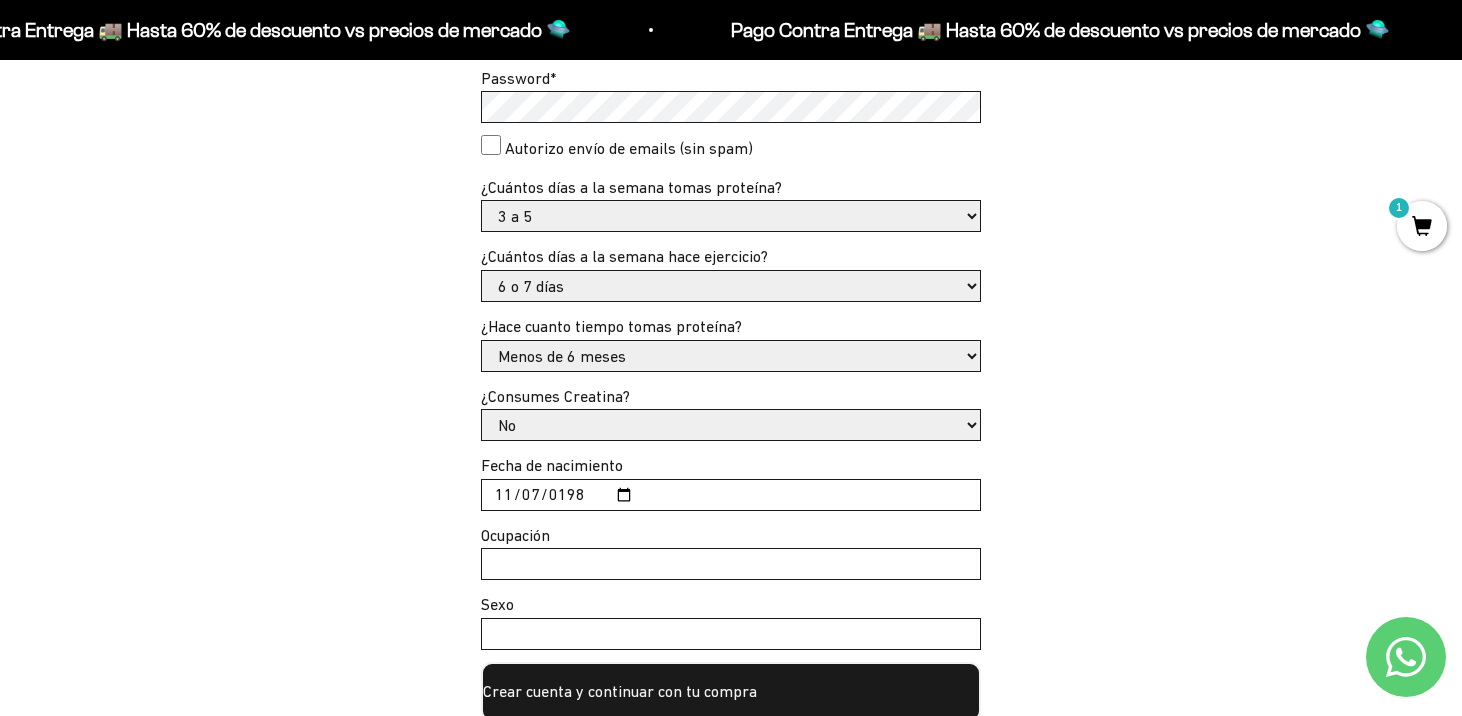 click on "Ocupación" at bounding box center (731, 564) 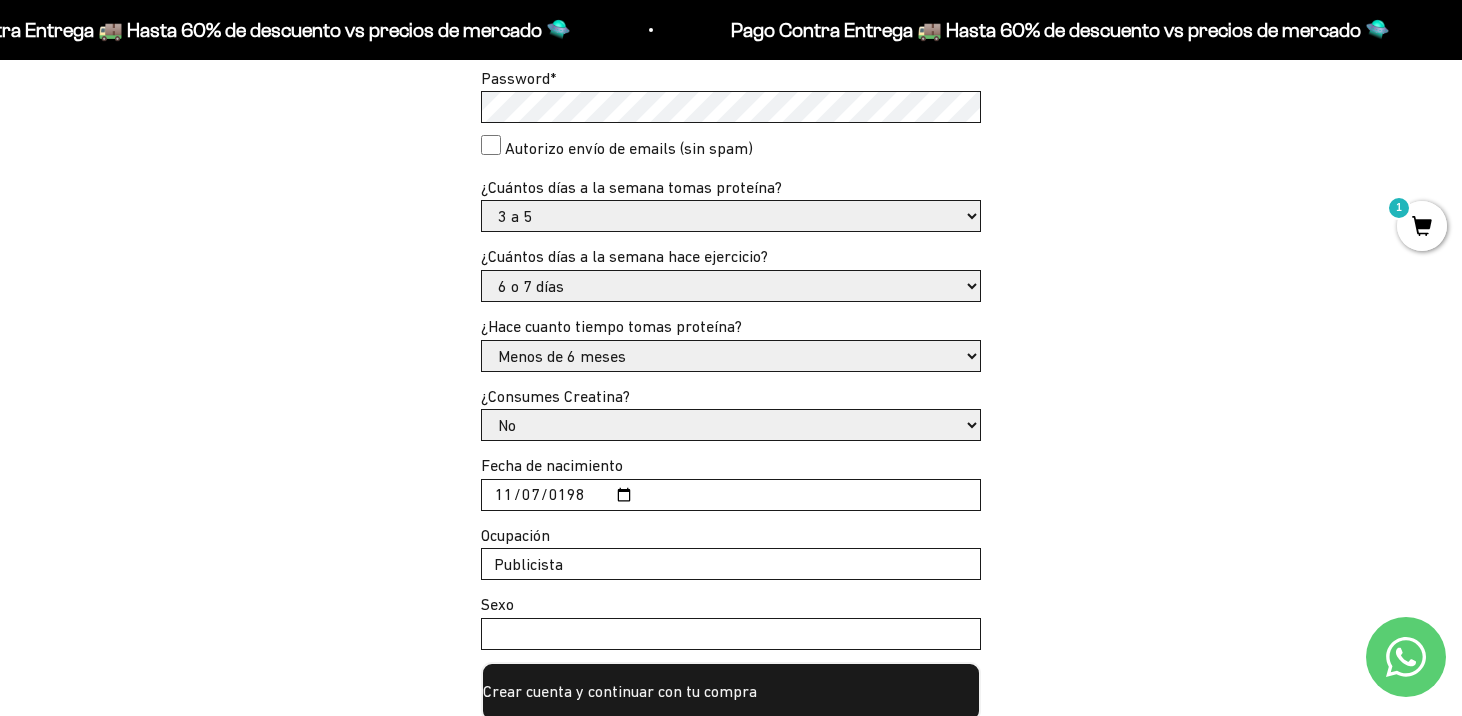type on "Publicista" 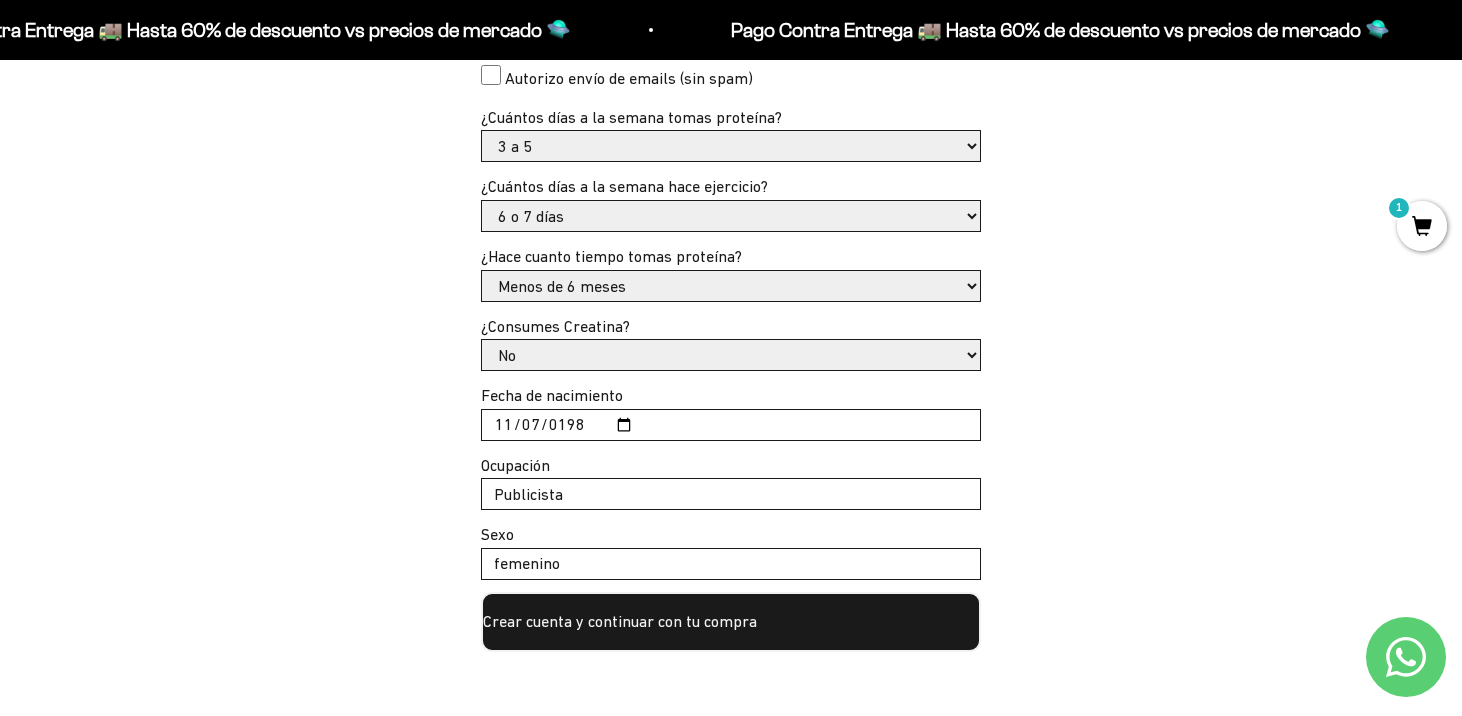 scroll, scrollTop: 785, scrollLeft: 0, axis: vertical 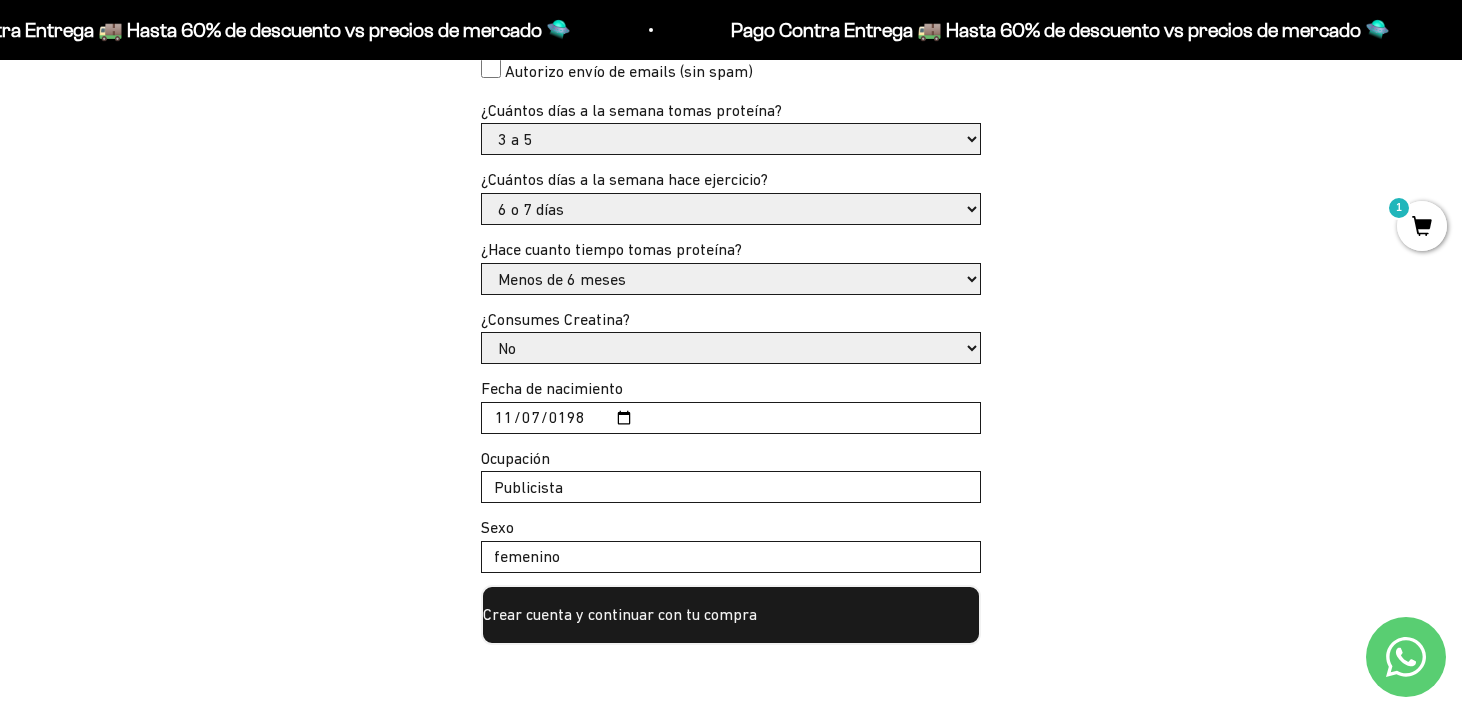 type on "femenino" 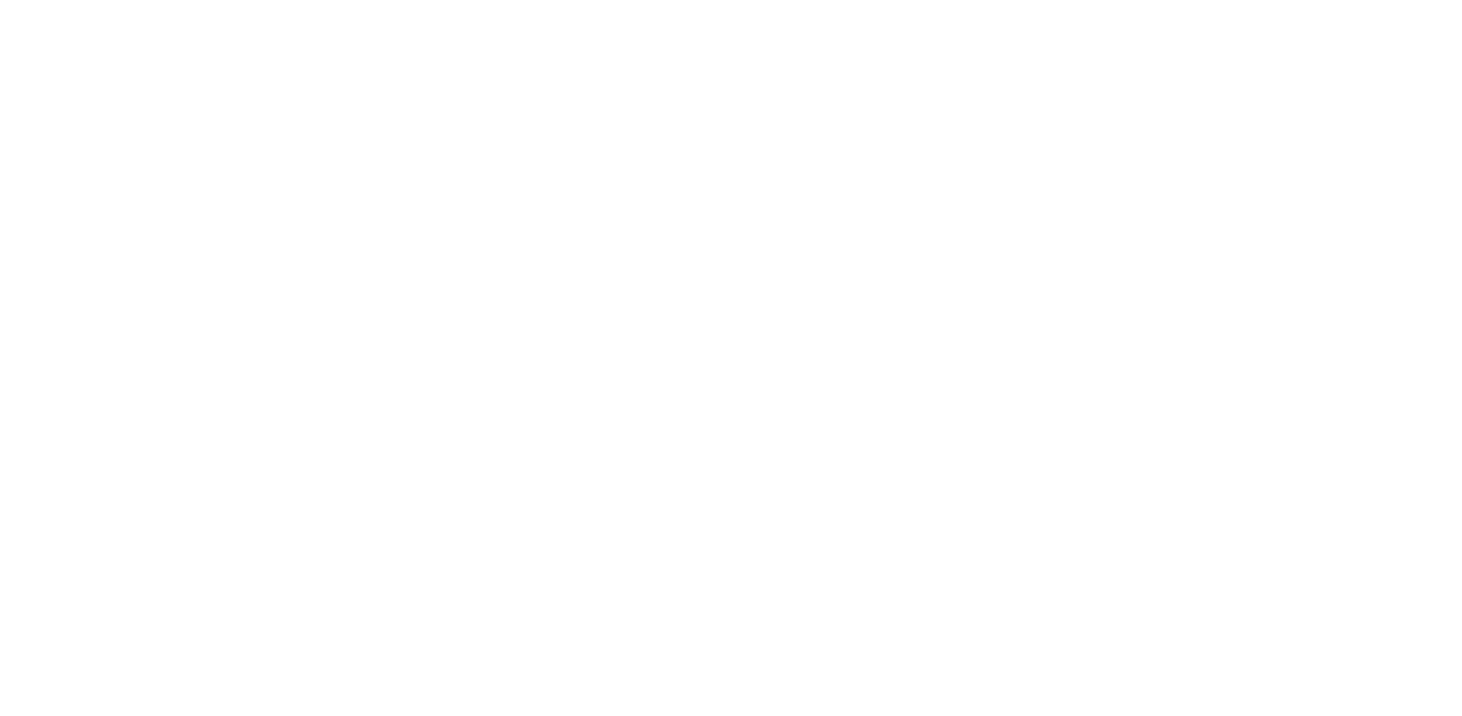 scroll, scrollTop: 0, scrollLeft: 0, axis: both 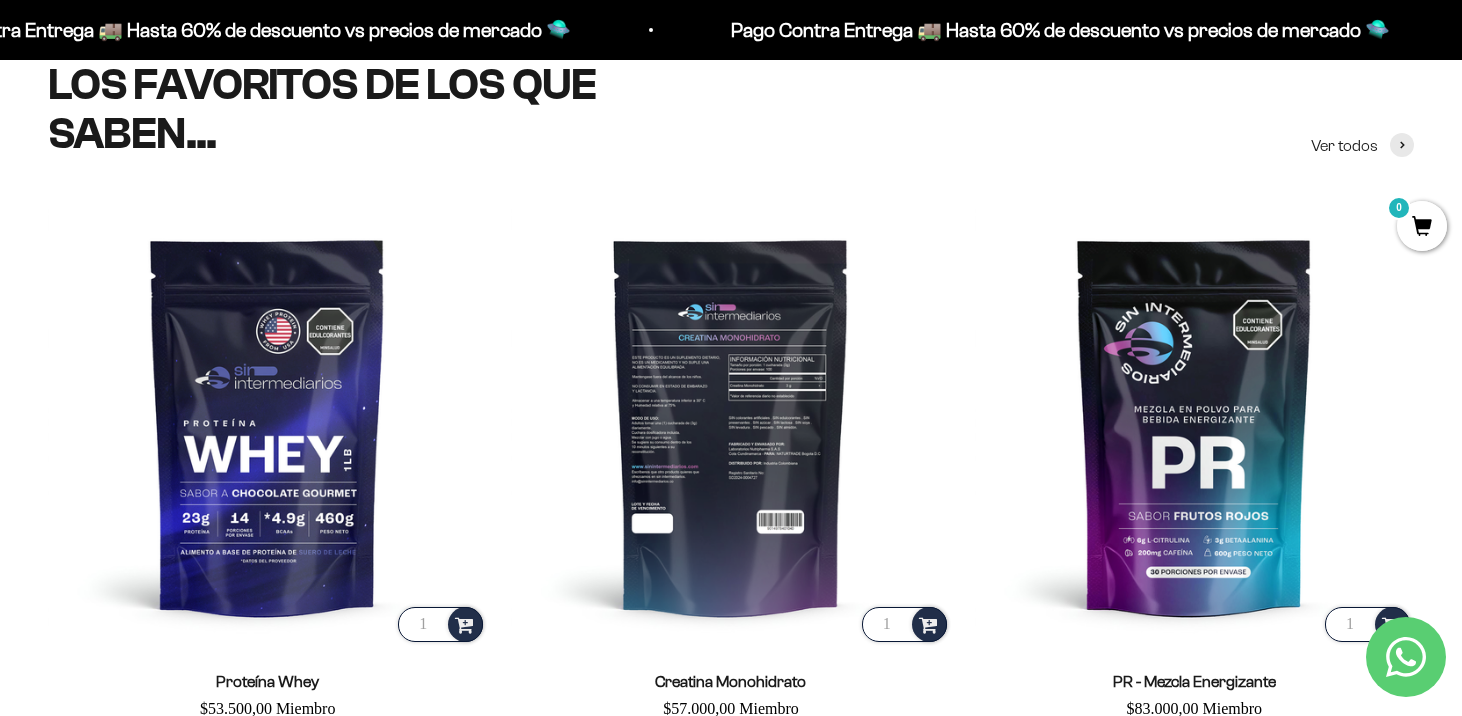click at bounding box center (730, 425) 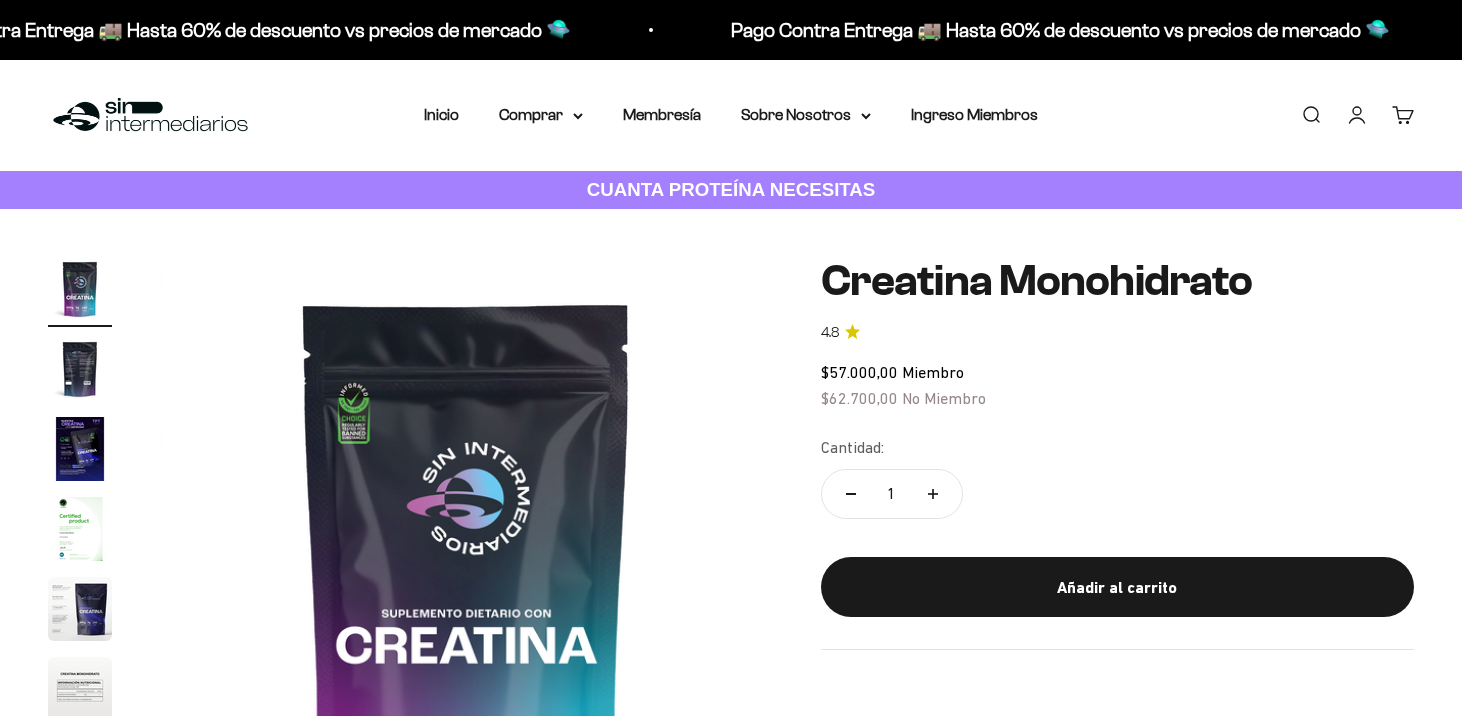 scroll, scrollTop: 0, scrollLeft: 0, axis: both 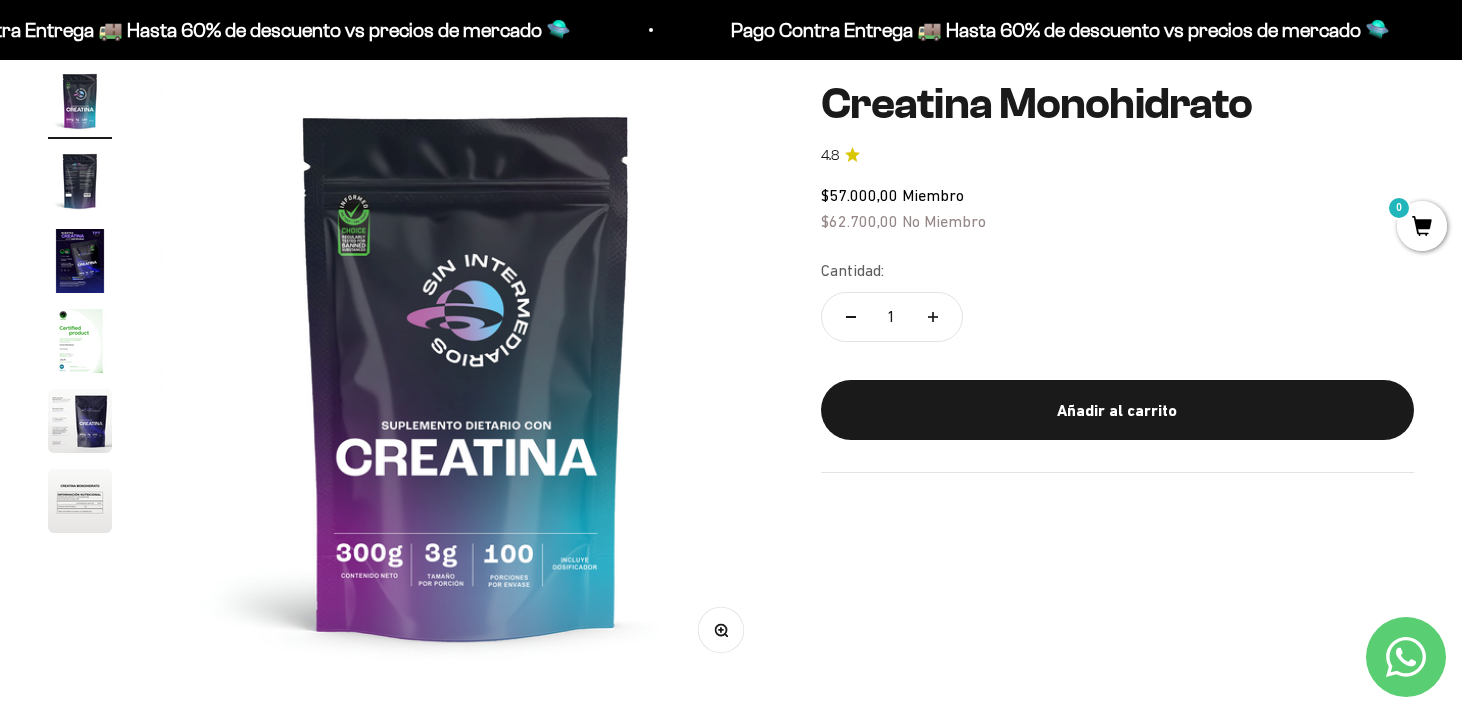 click at bounding box center [80, 181] 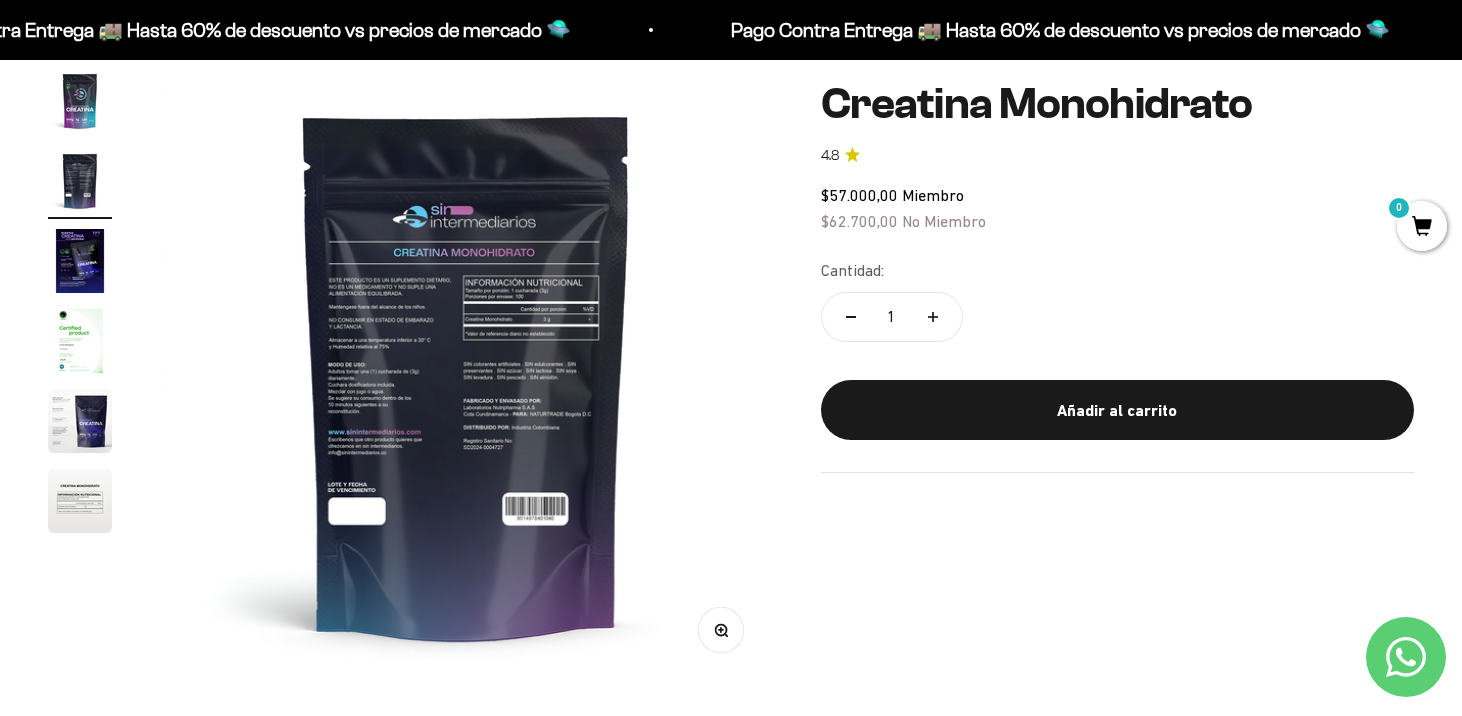 click at bounding box center [80, 261] 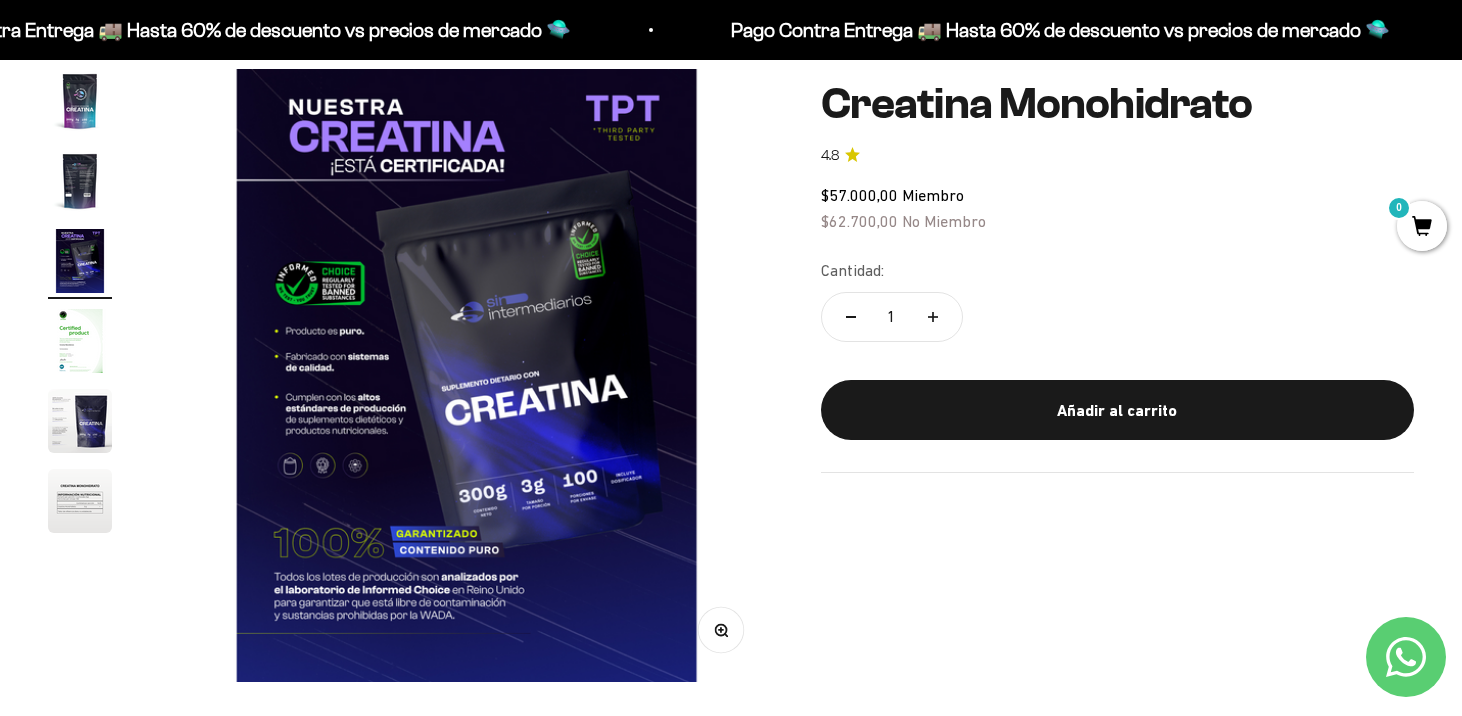 click at bounding box center [80, 341] 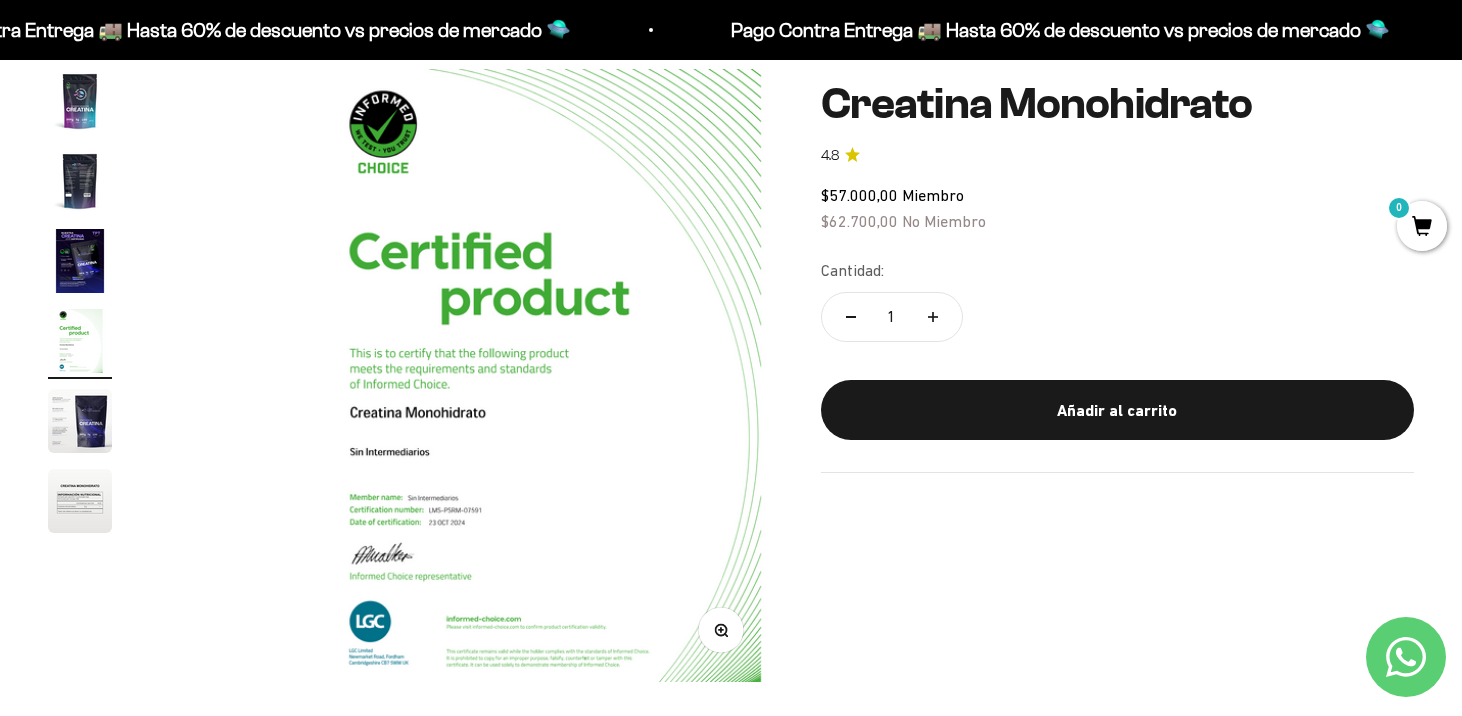 click at bounding box center (80, 421) 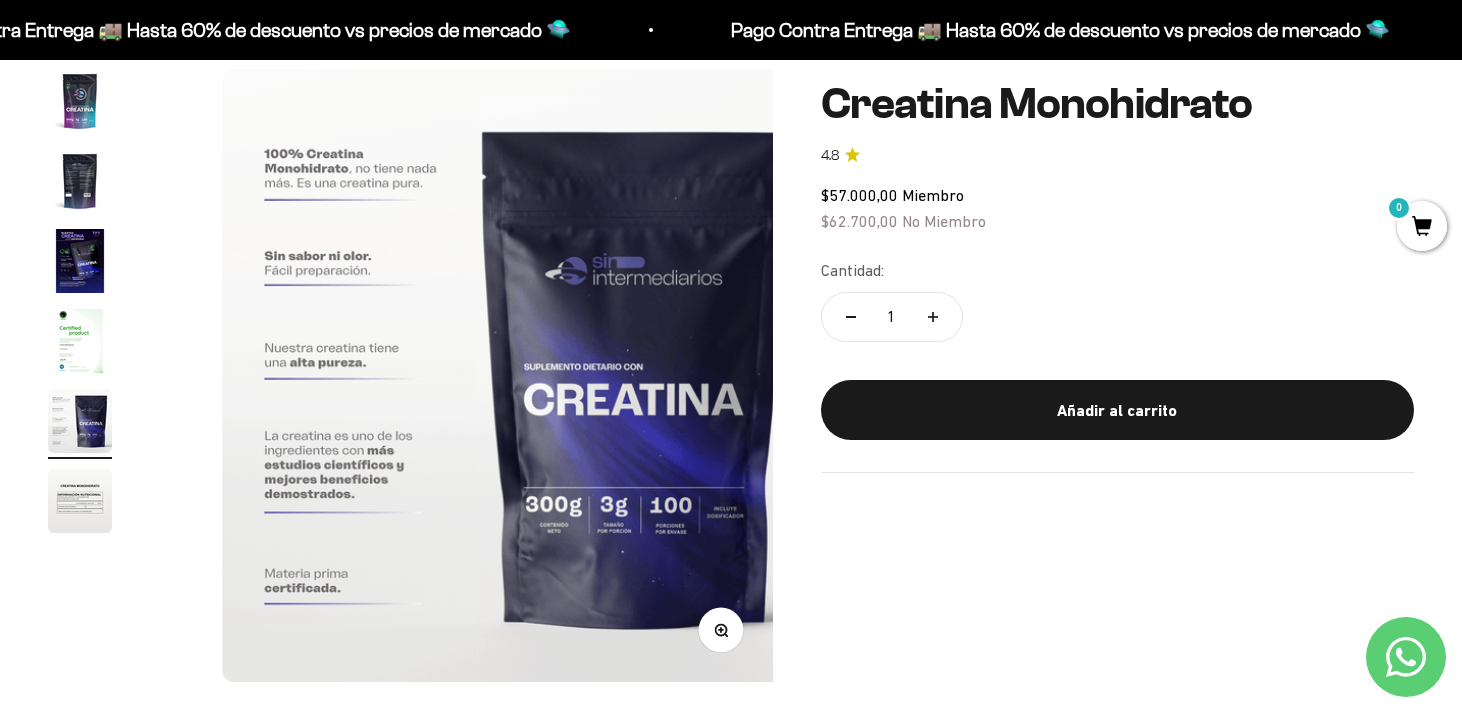 scroll, scrollTop: 0, scrollLeft: 2547, axis: horizontal 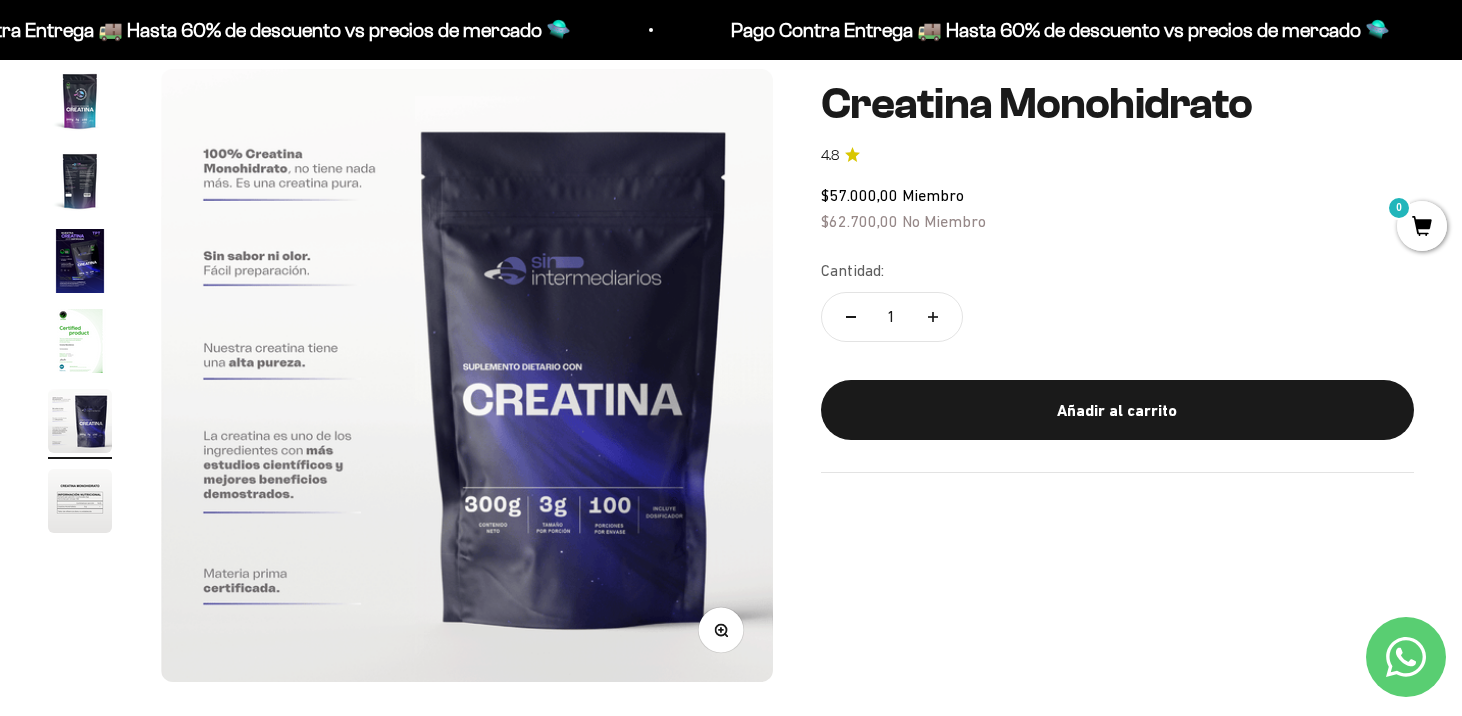 type 